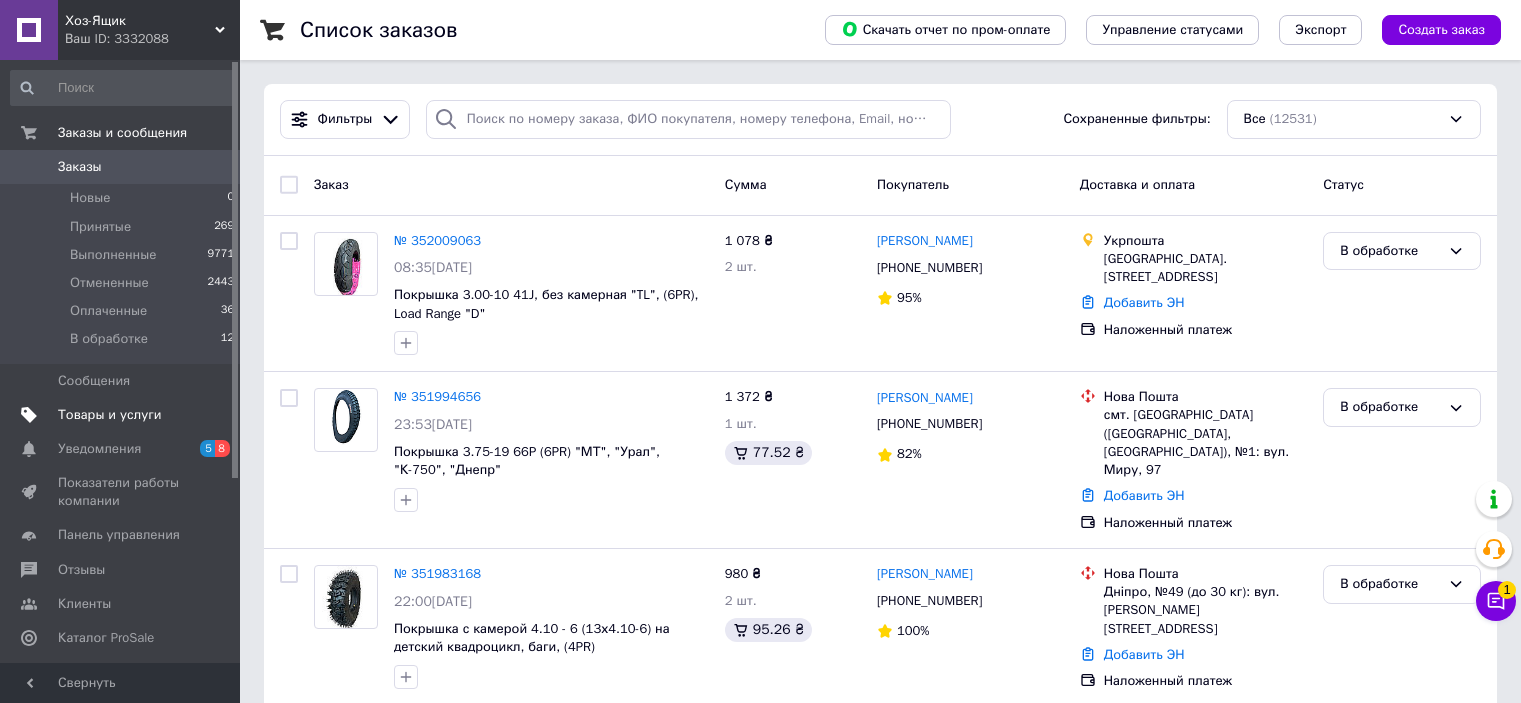 scroll, scrollTop: 0, scrollLeft: 0, axis: both 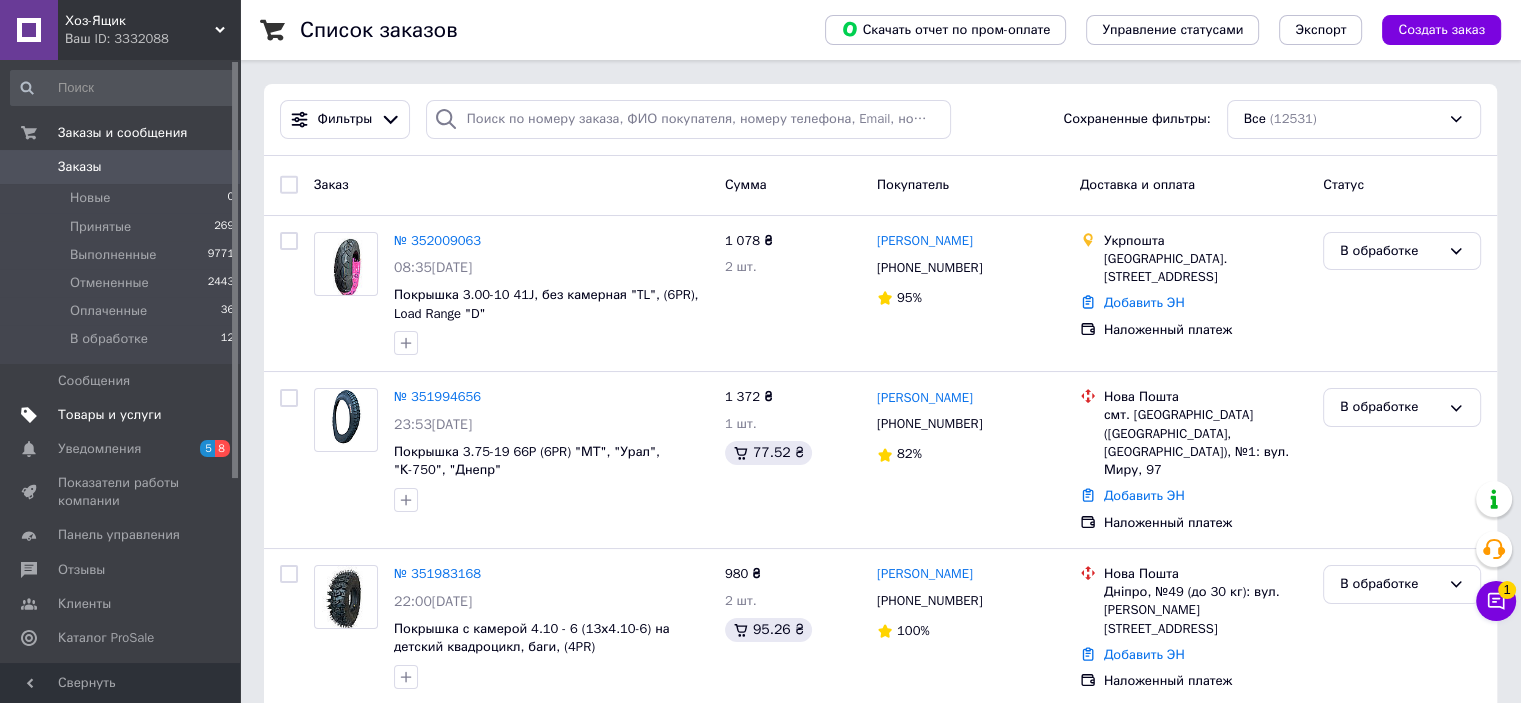 click on "Товары и услуги" at bounding box center (110, 415) 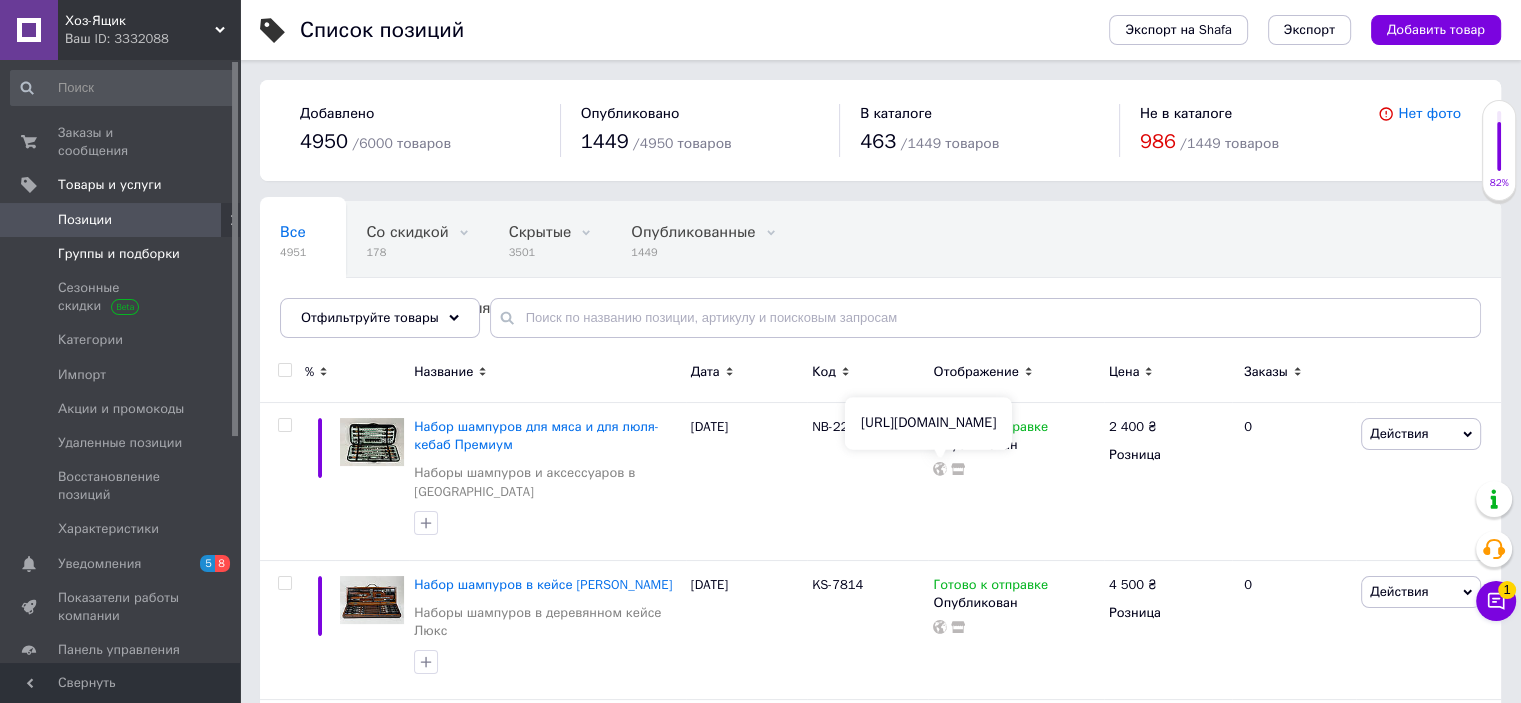 click on "Группы и подборки" at bounding box center (119, 254) 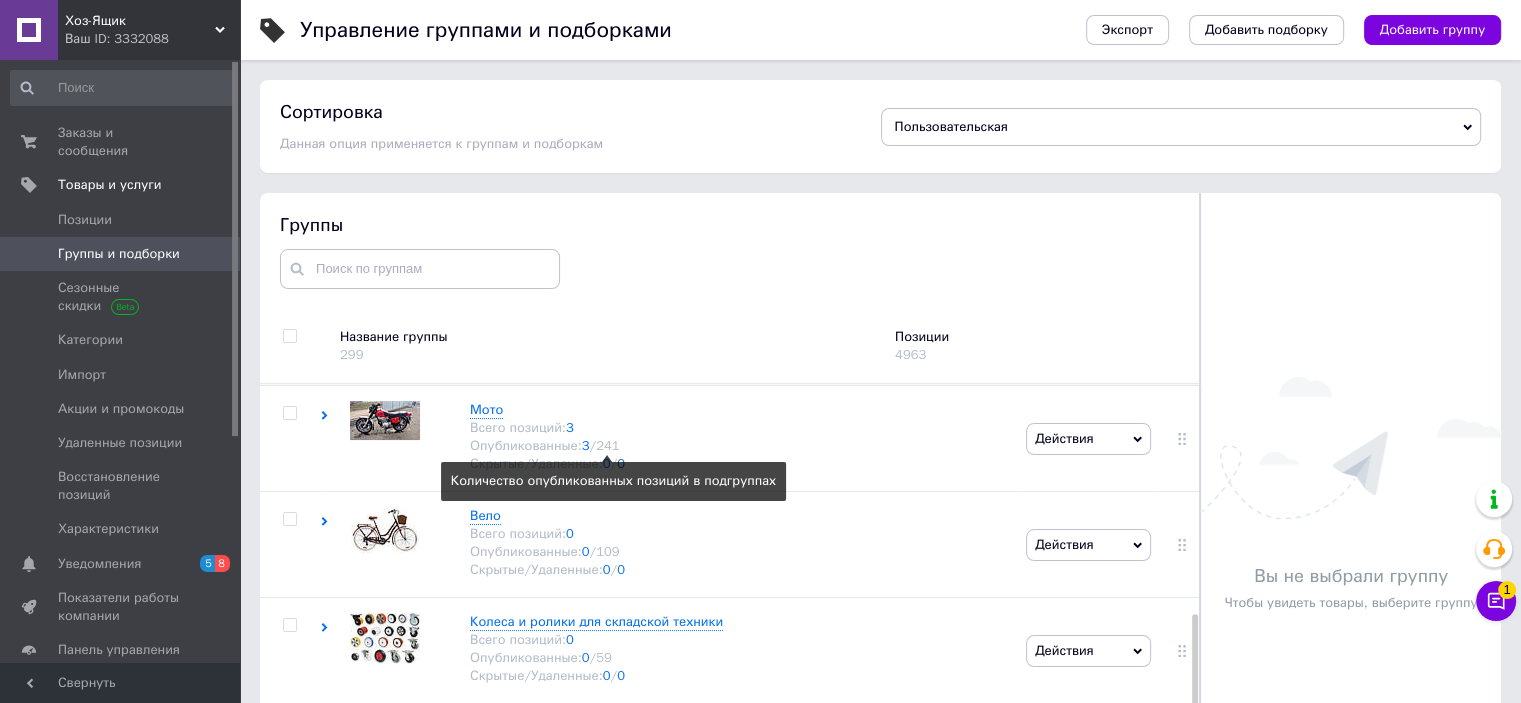 scroll, scrollTop: 652, scrollLeft: 0, axis: vertical 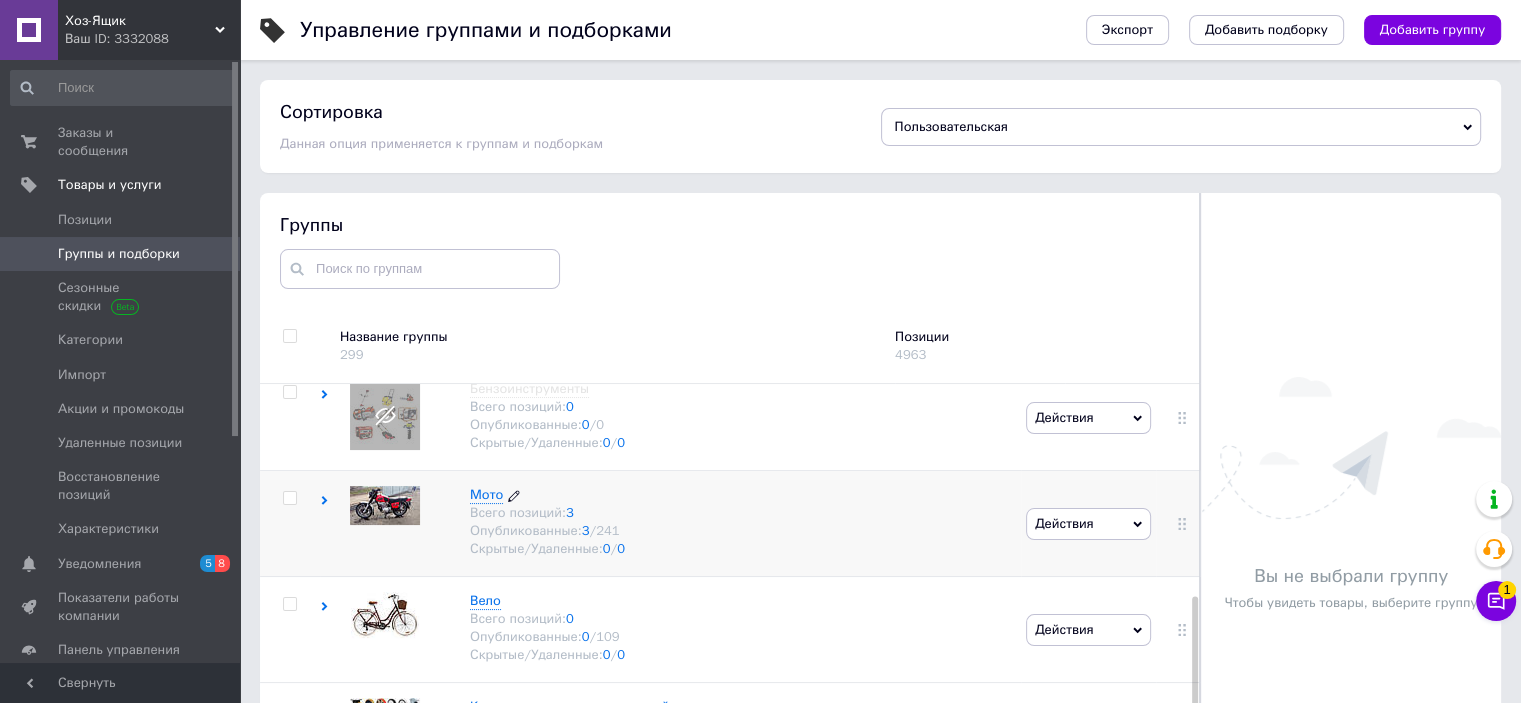click on "Мото" at bounding box center [486, 494] 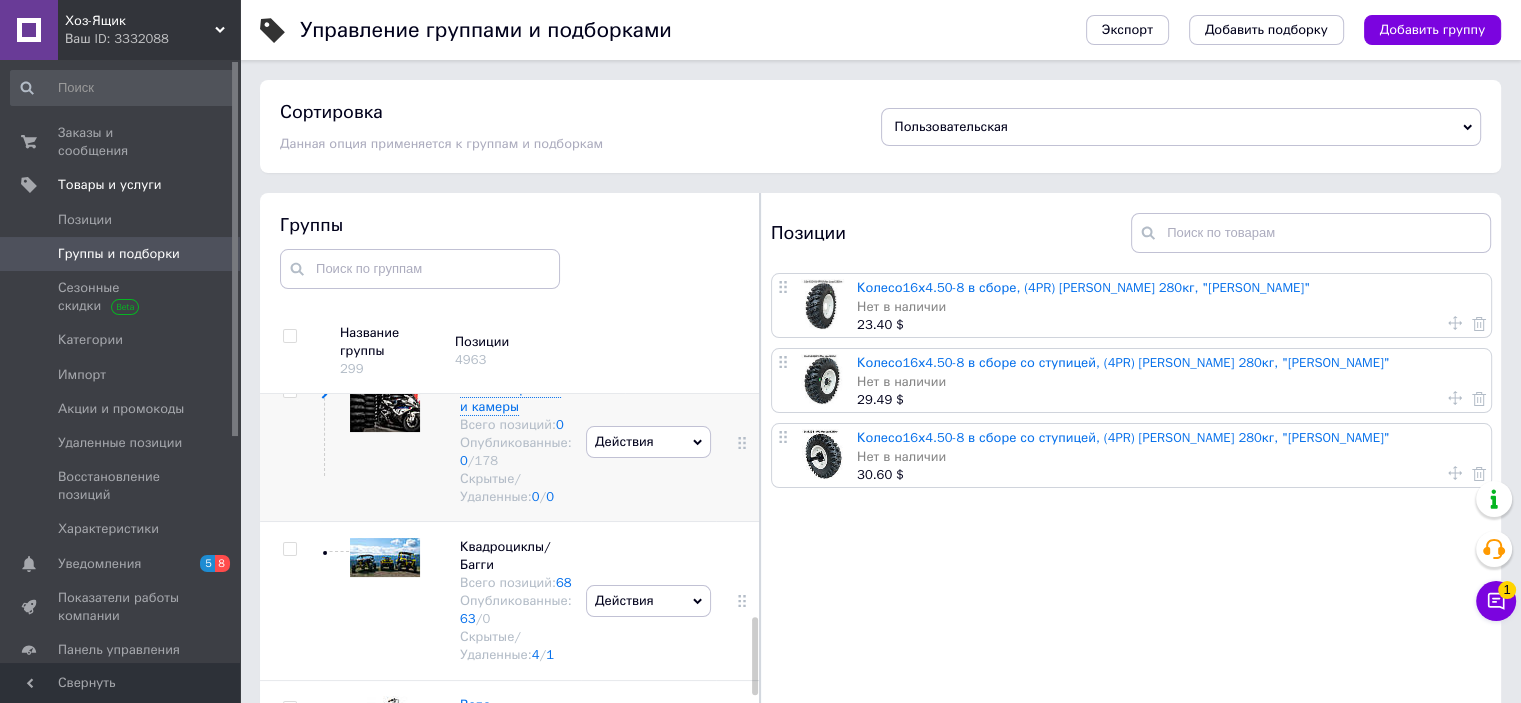 scroll, scrollTop: 1064, scrollLeft: 0, axis: vertical 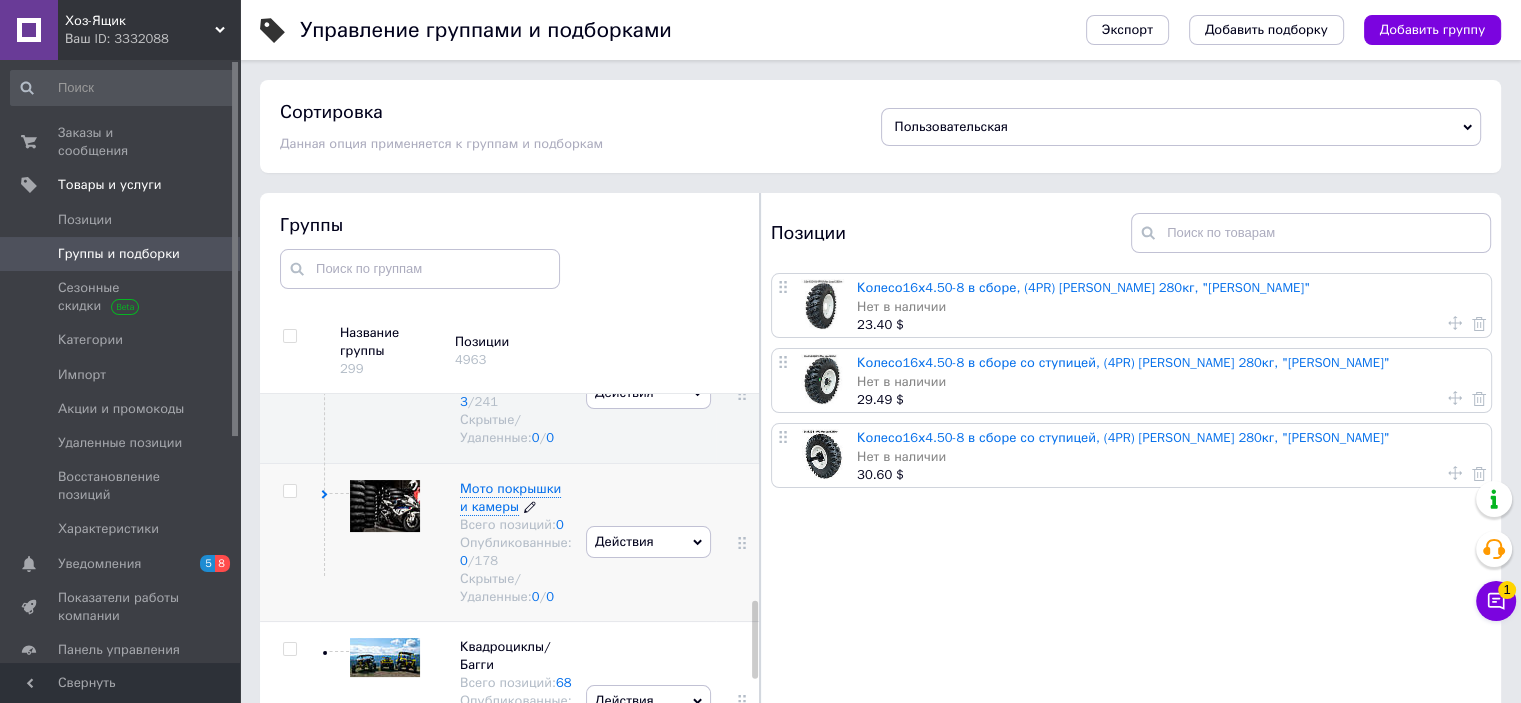 click on "Мото покрышки и камеры" at bounding box center (510, 497) 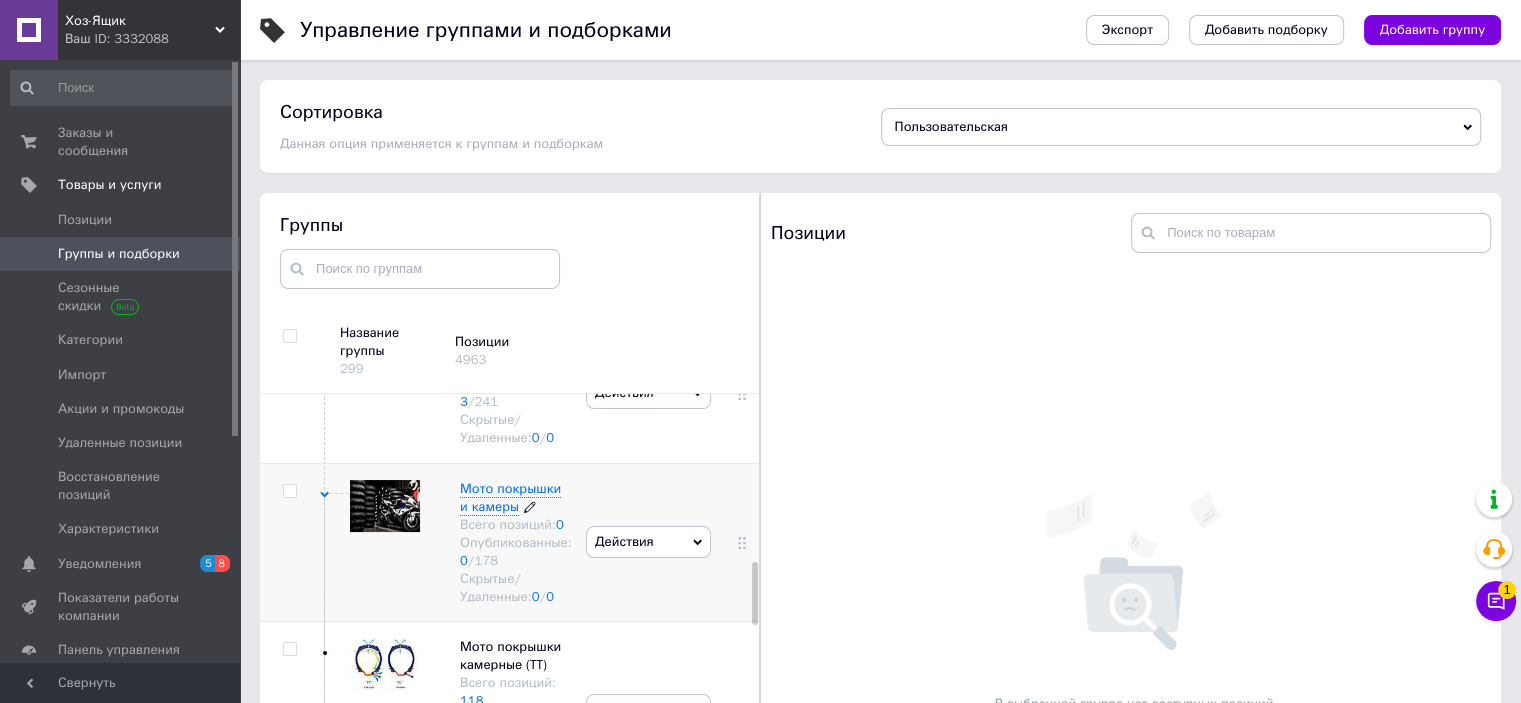 scroll, scrollTop: 1264, scrollLeft: 0, axis: vertical 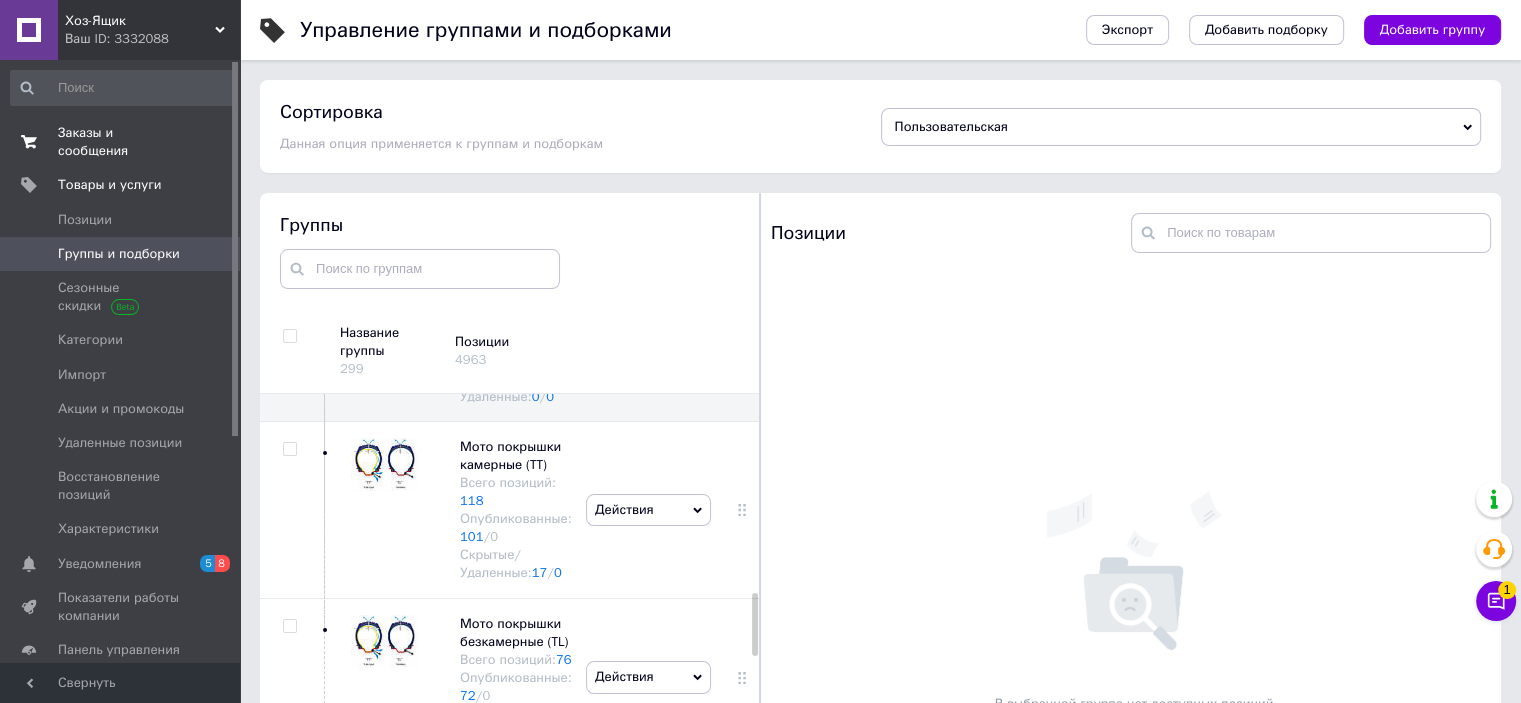 click on "Заказы и сообщения" at bounding box center (121, 142) 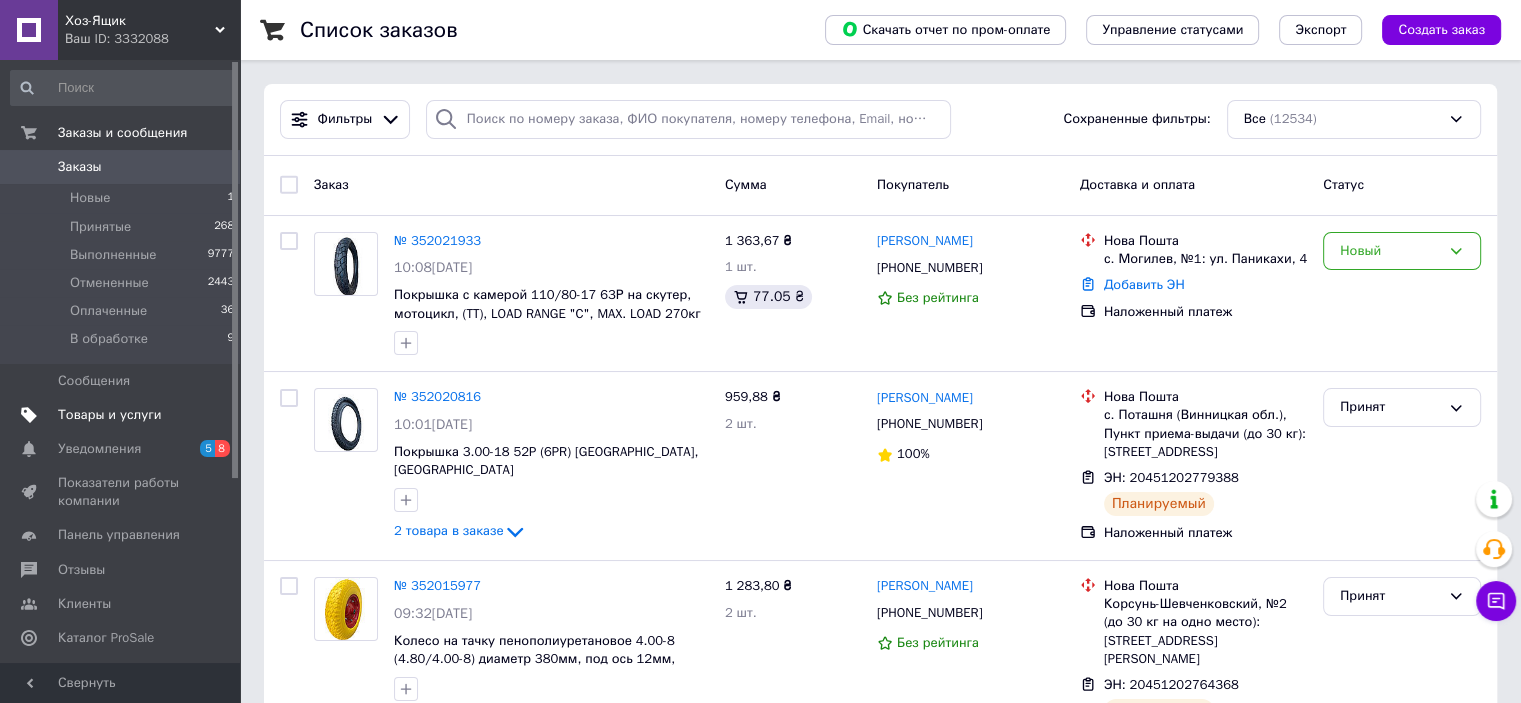 click on "Товары и услуги" at bounding box center [110, 415] 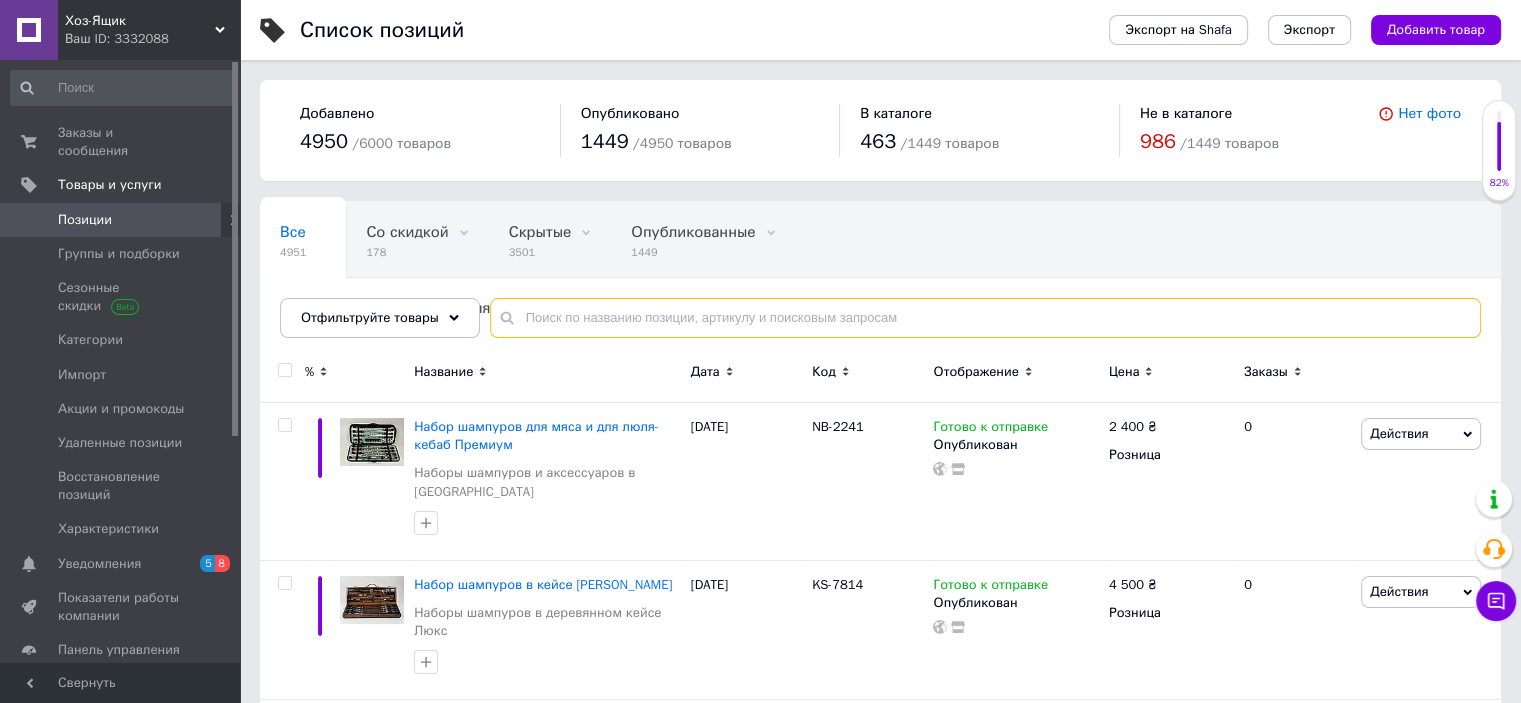 click at bounding box center [985, 318] 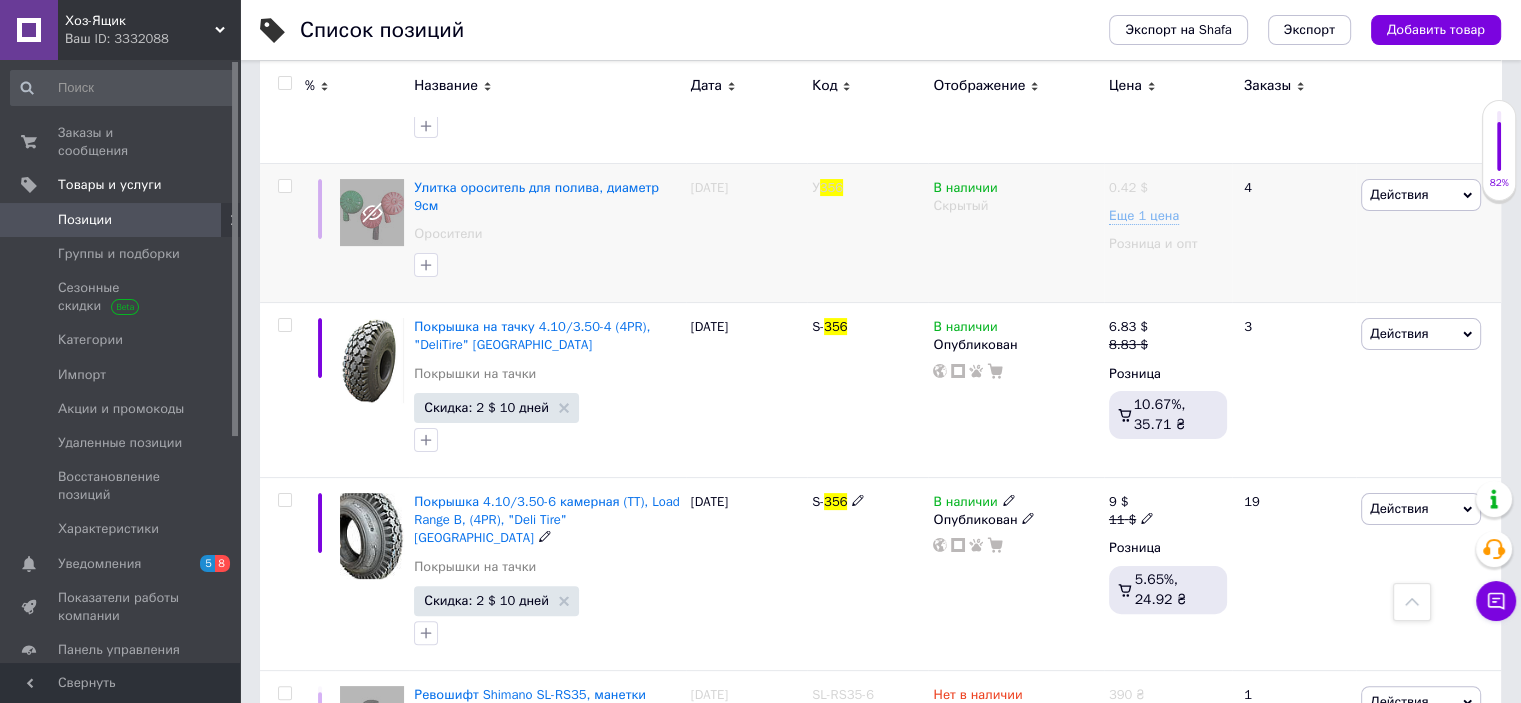 scroll, scrollTop: 400, scrollLeft: 0, axis: vertical 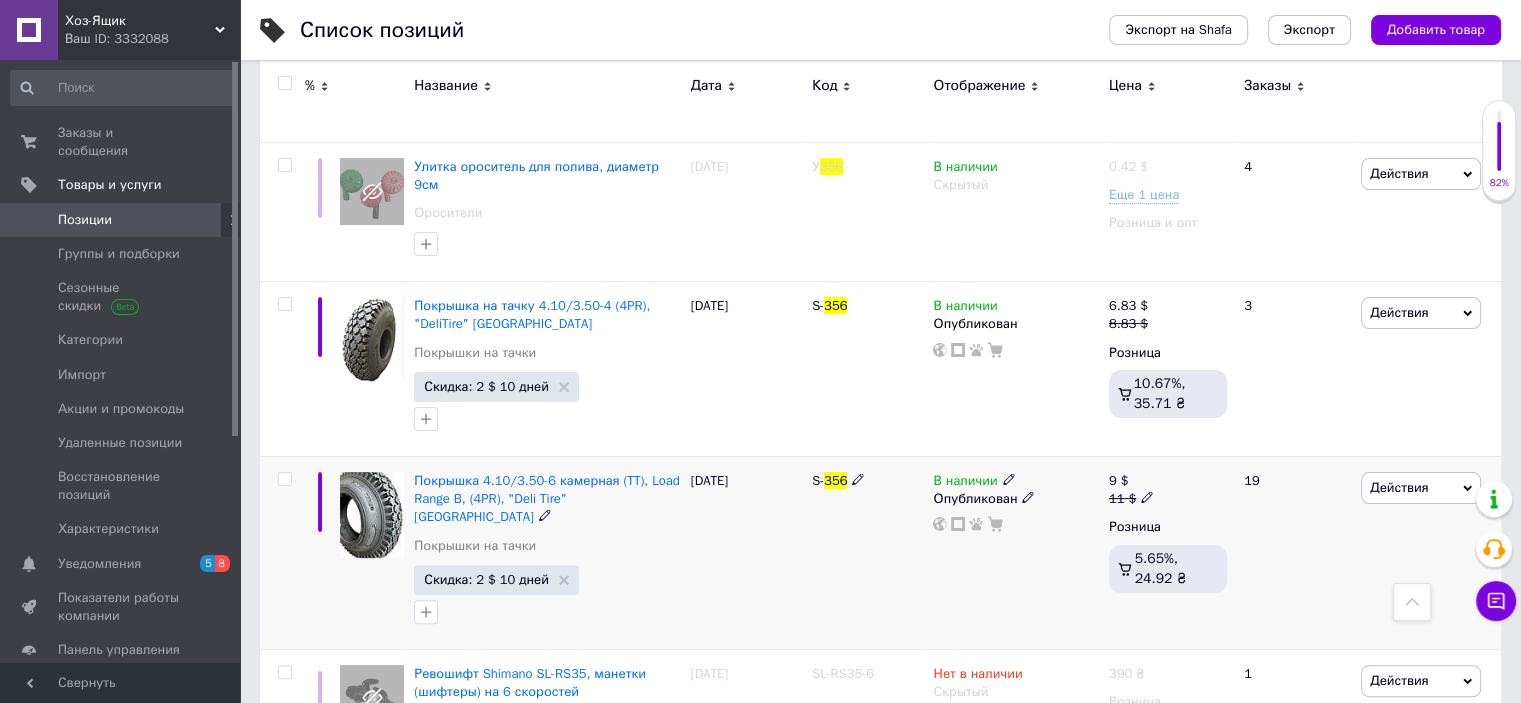 type on "356" 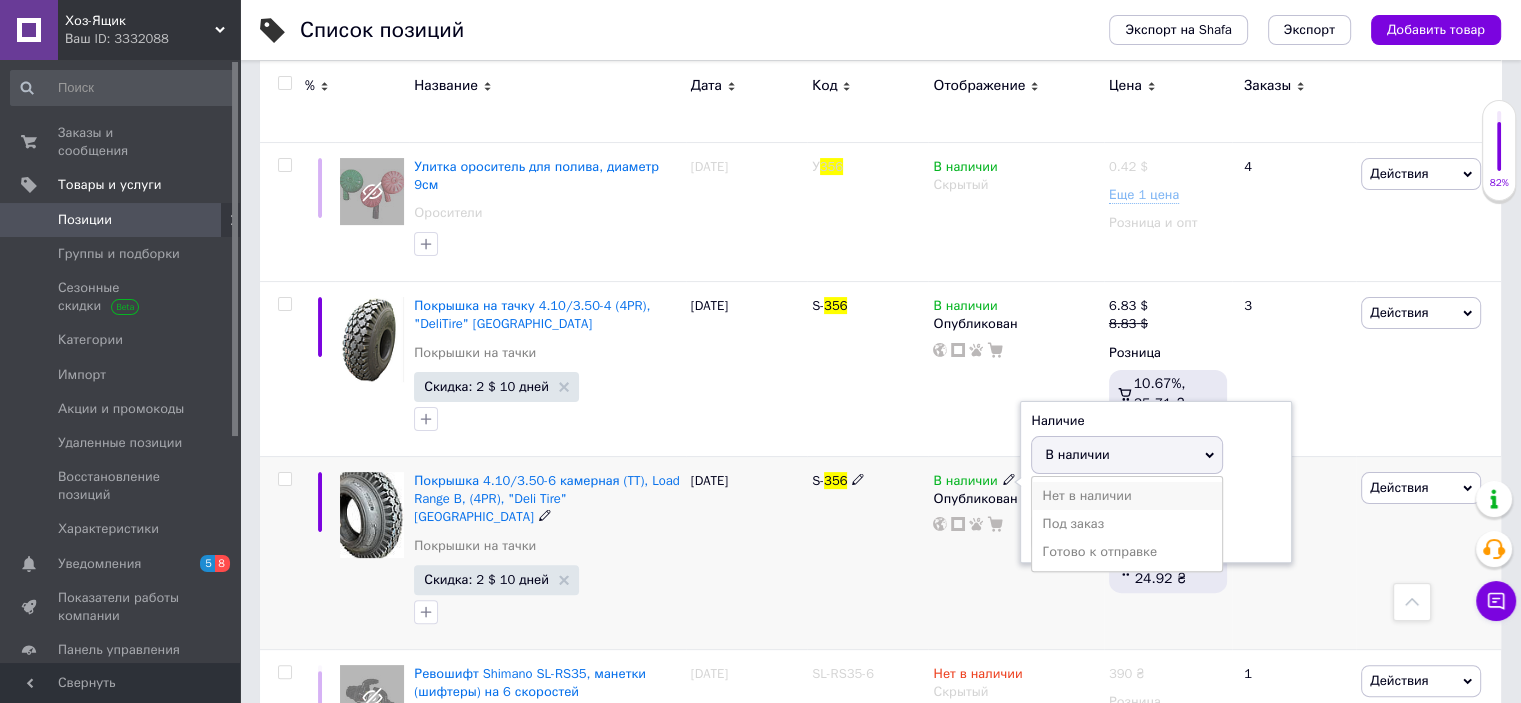 click on "Нет в наличии" at bounding box center (1127, 496) 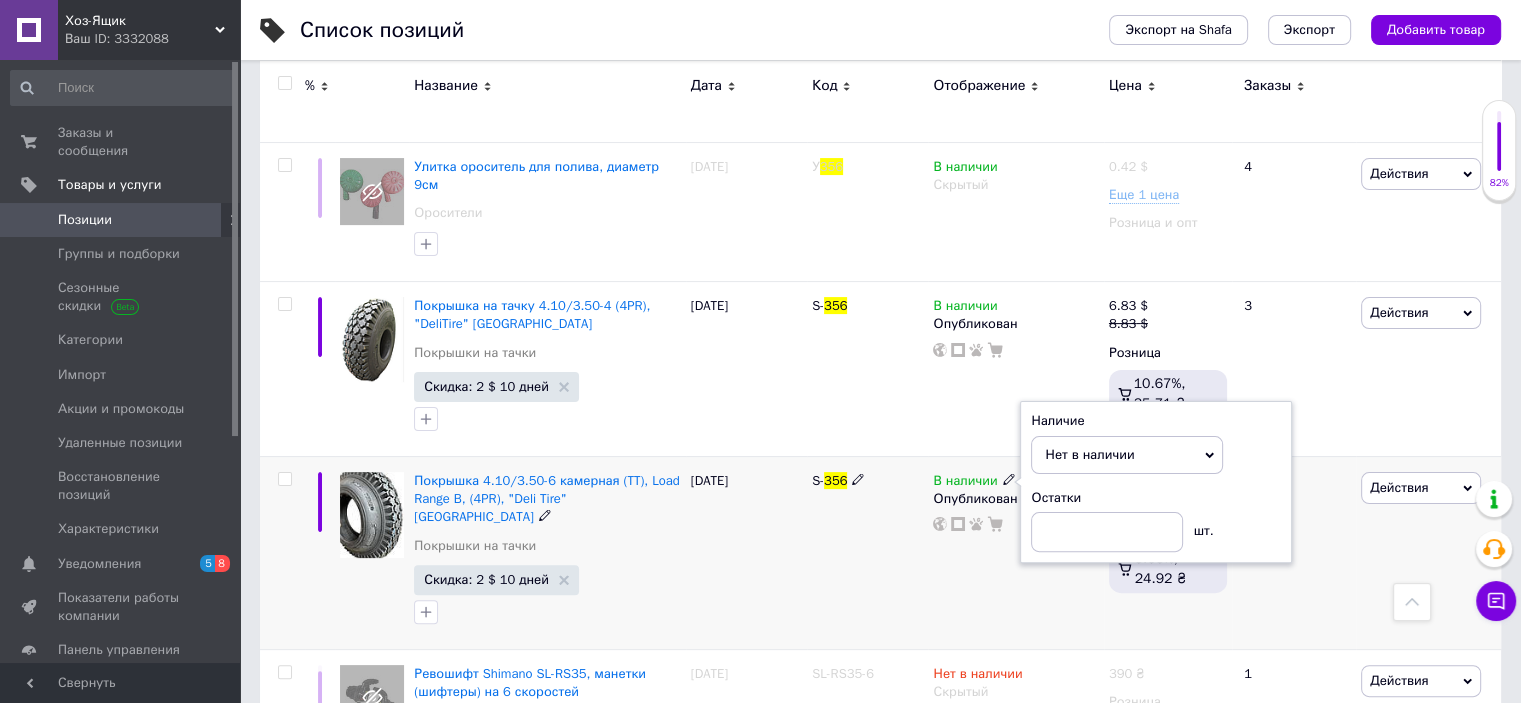 click on "S- 356" at bounding box center [867, 552] 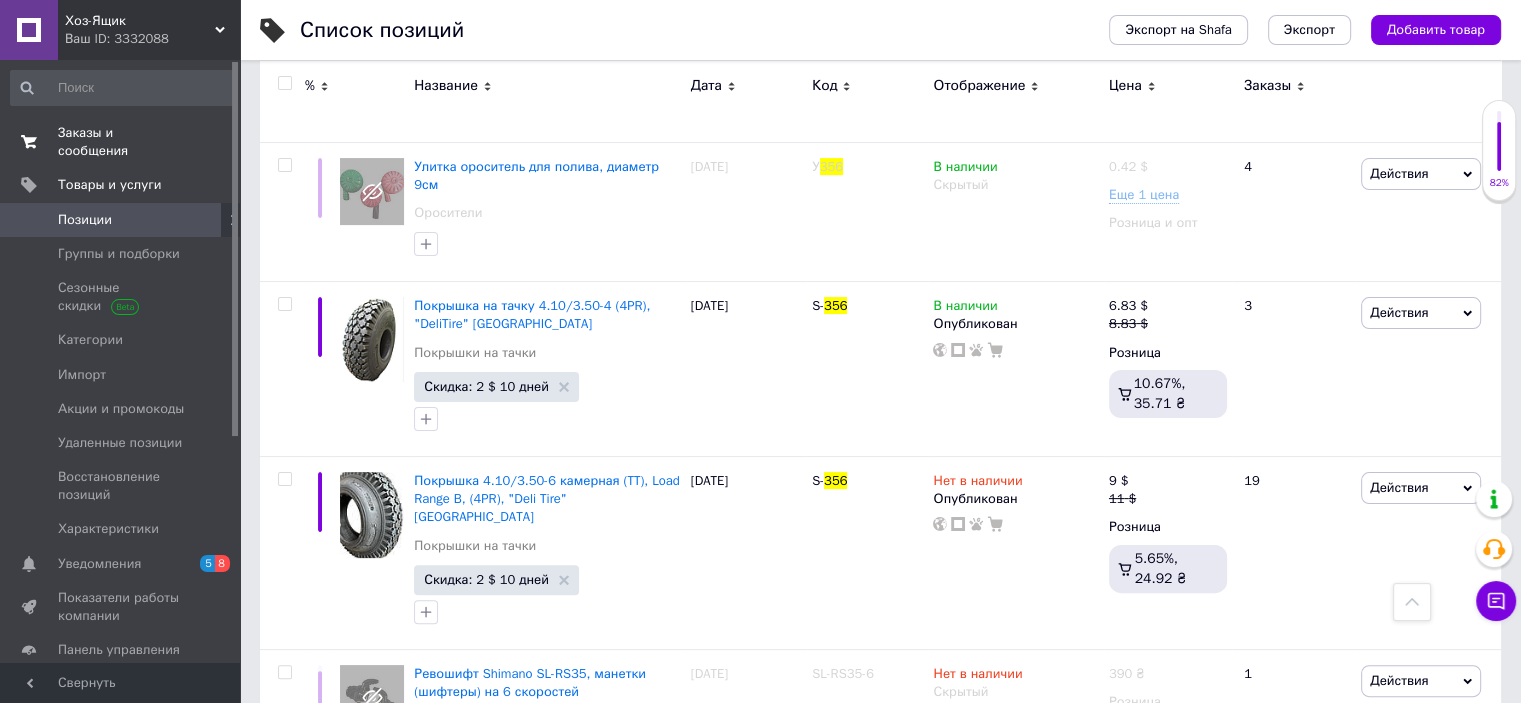 click on "Заказы и сообщения" at bounding box center (121, 142) 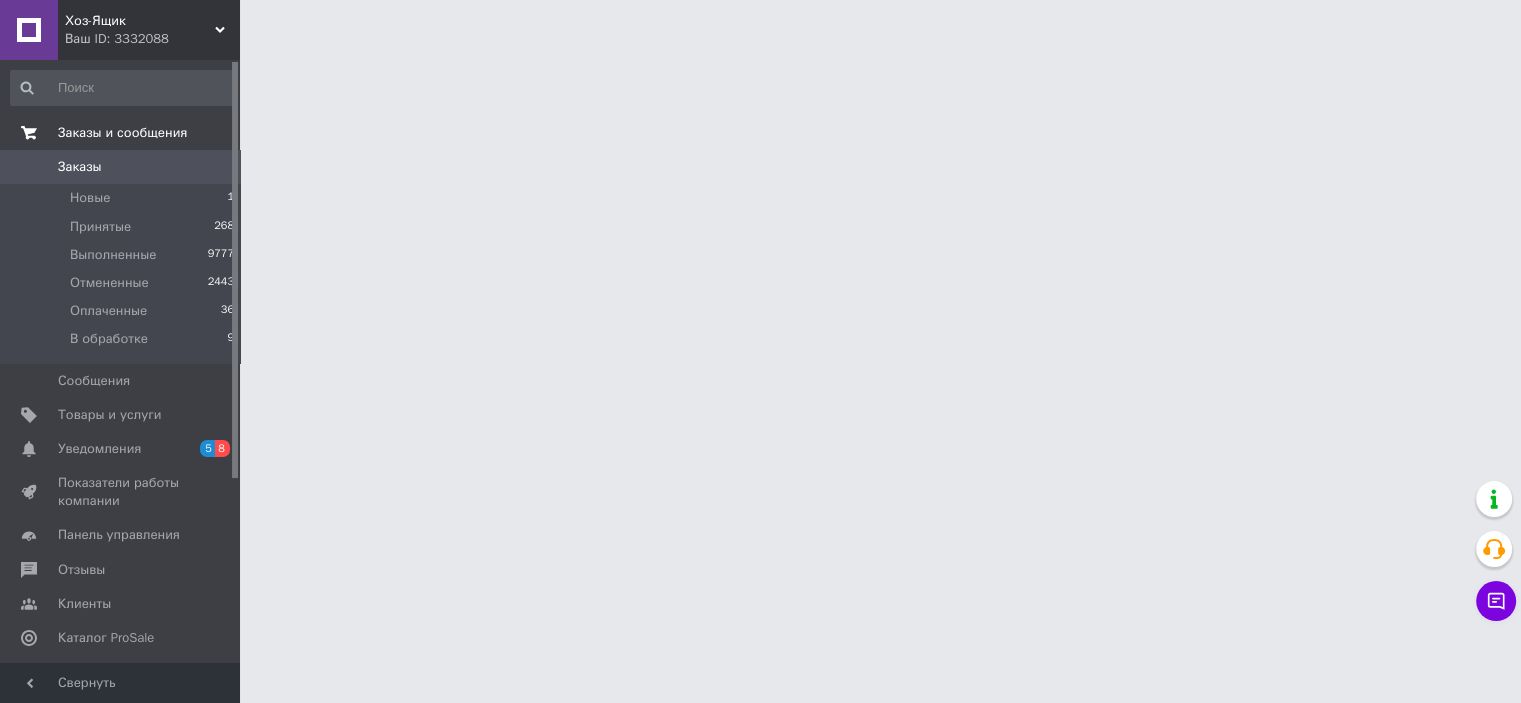 scroll, scrollTop: 0, scrollLeft: 0, axis: both 